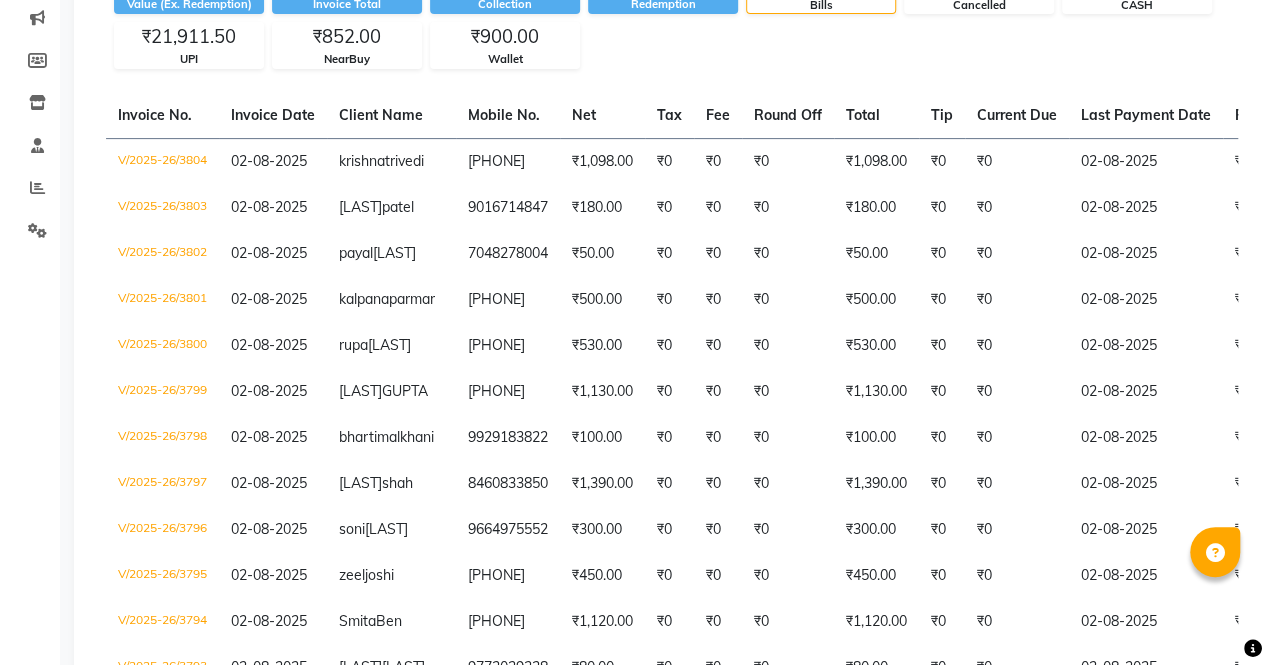 scroll, scrollTop: 0, scrollLeft: 0, axis: both 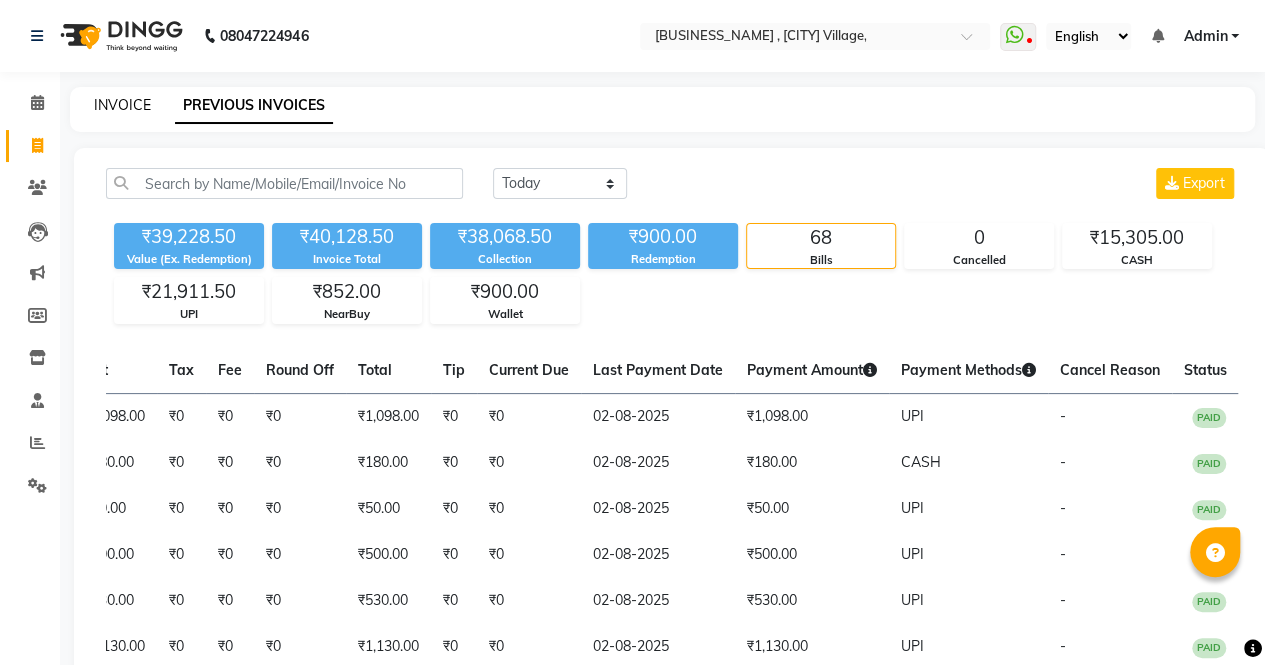 click on "INVOICE" 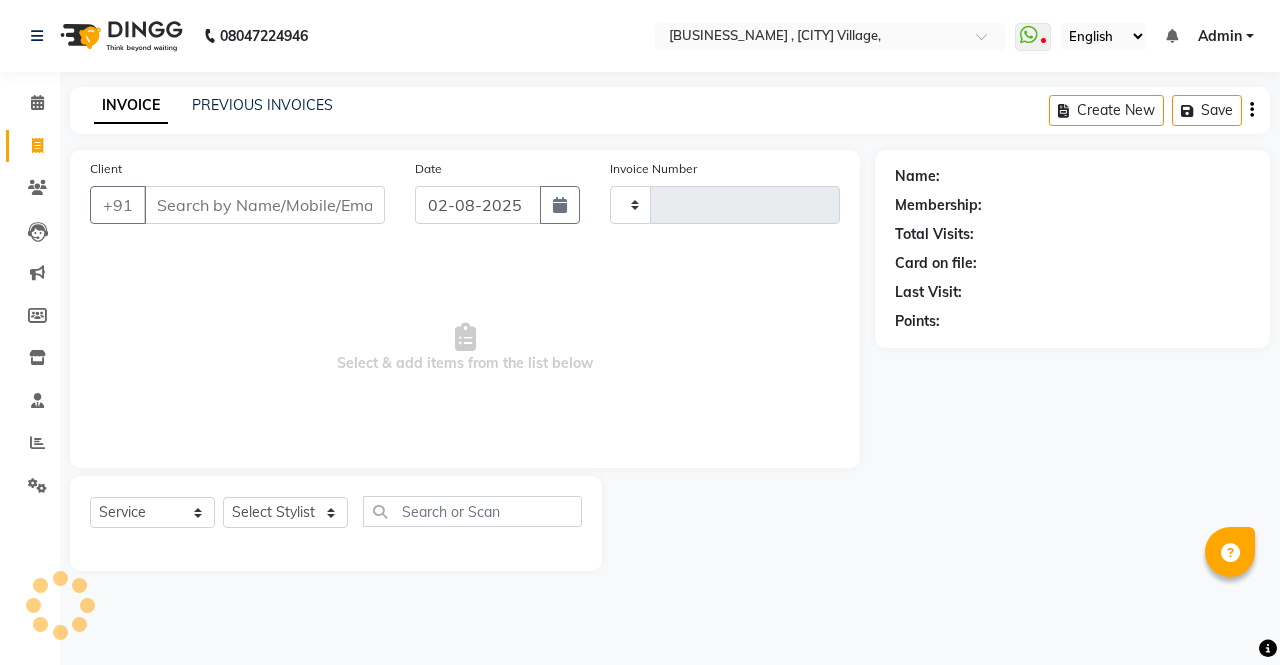 type on "3808" 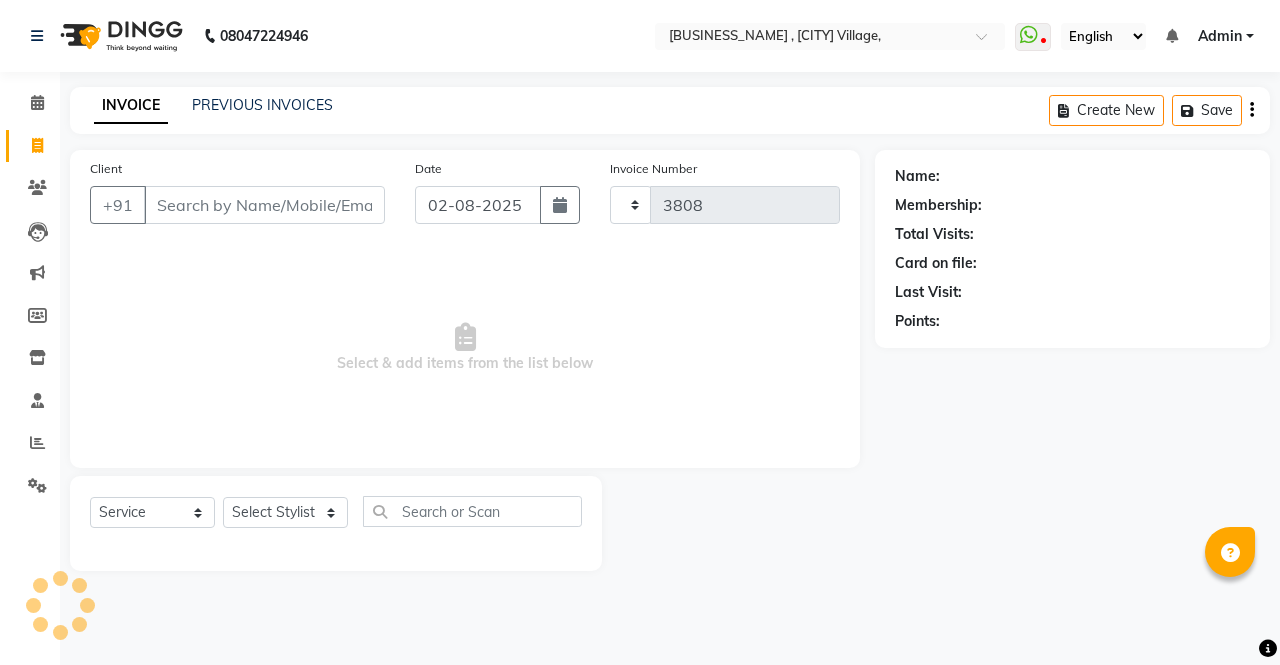 select on "6963" 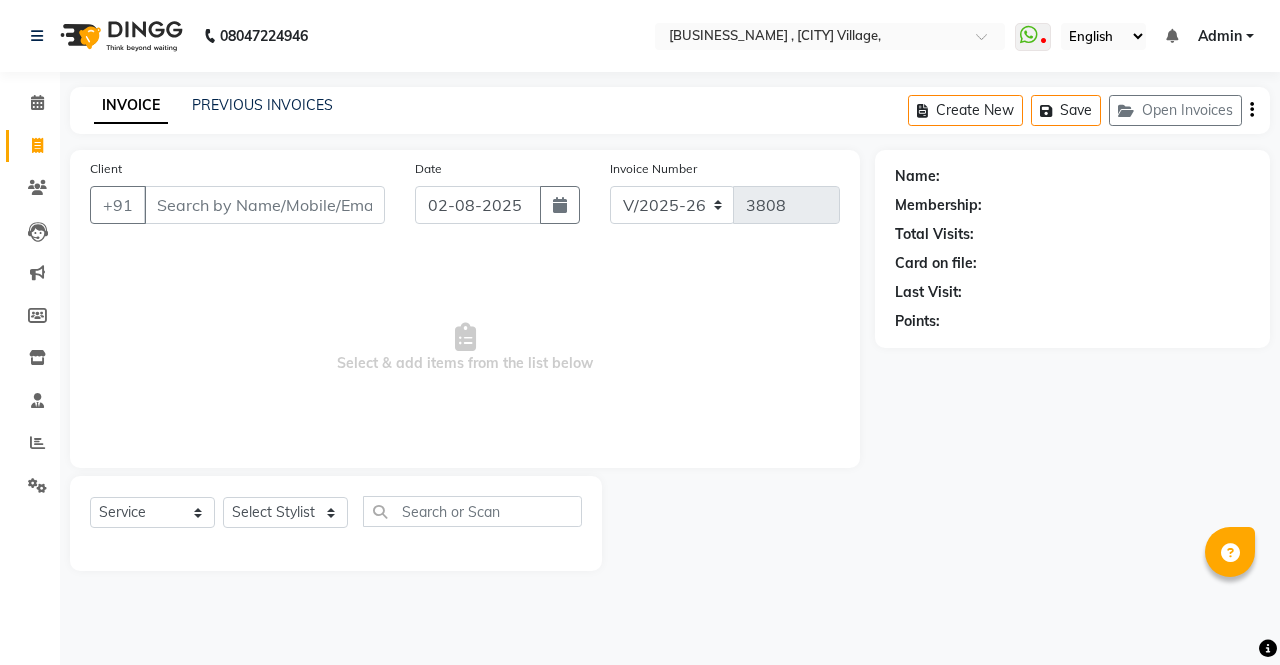 click on "Client" at bounding box center [264, 205] 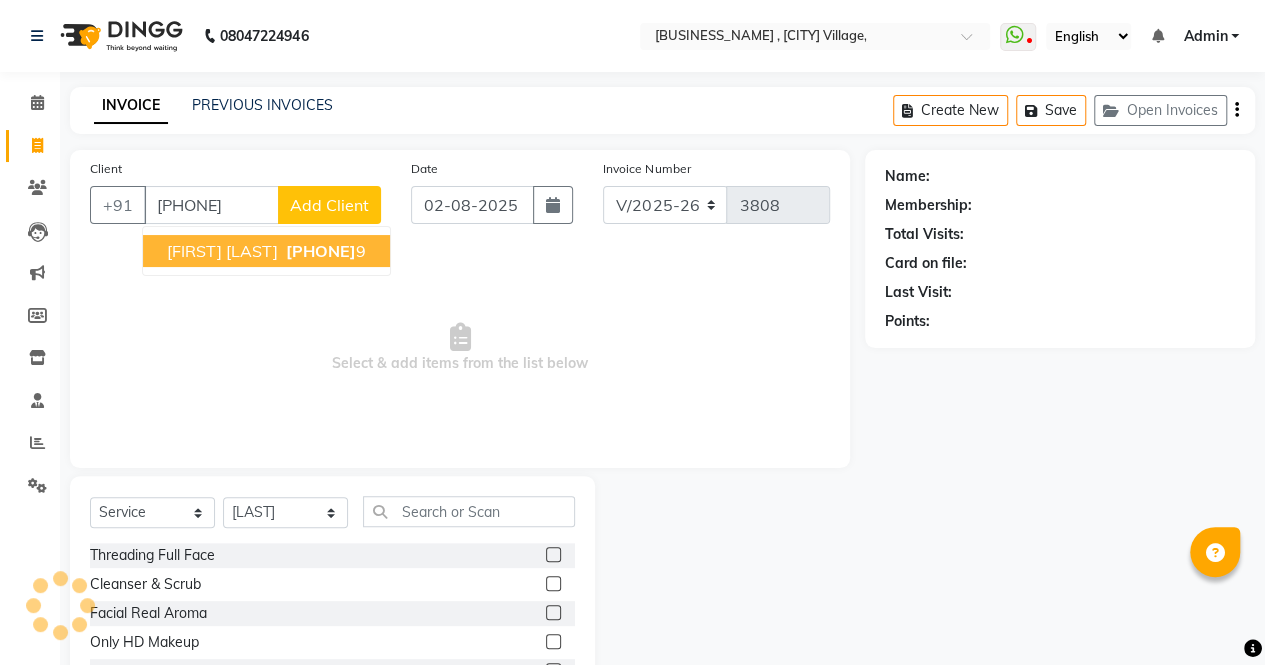 type on "[PHONE]" 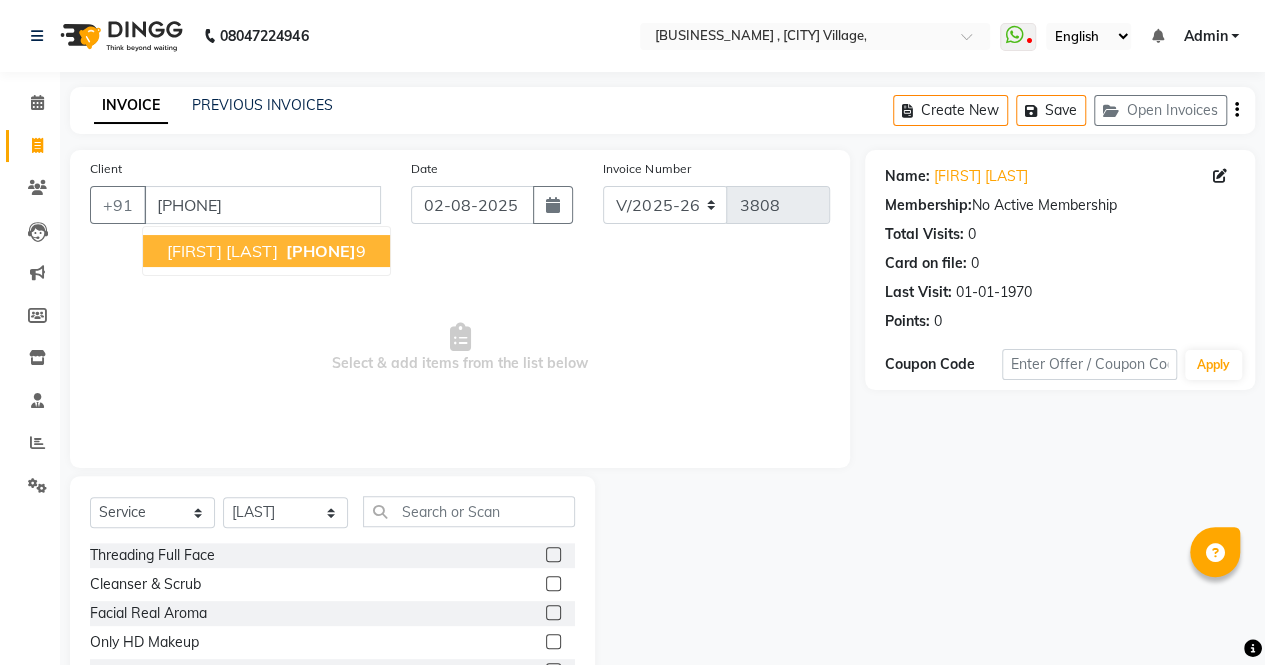click on "[PHONE]" at bounding box center (321, 251) 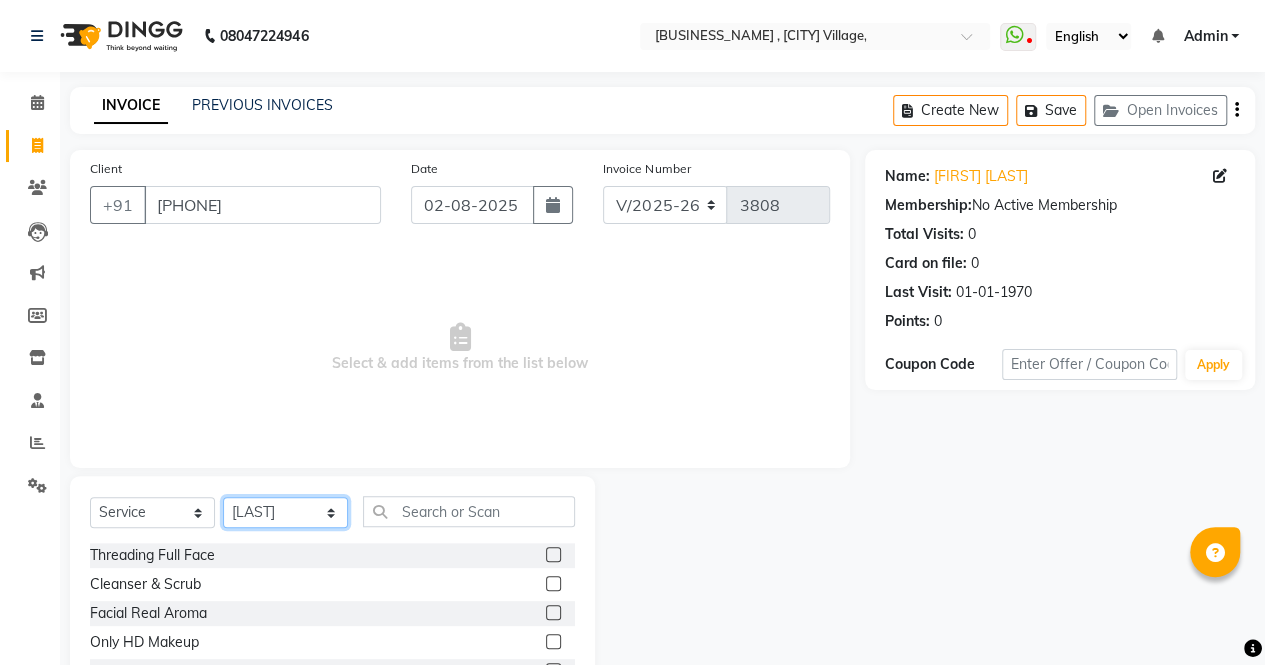 click on "Select Stylist [FIRST] [FIRST] [FIRST] [FIRST] [FIRST] [LAST] [FIRST] [FIRST] [LAST] [FIRST] [FIRST] [FIRST] [FIRST] [FIRST]" 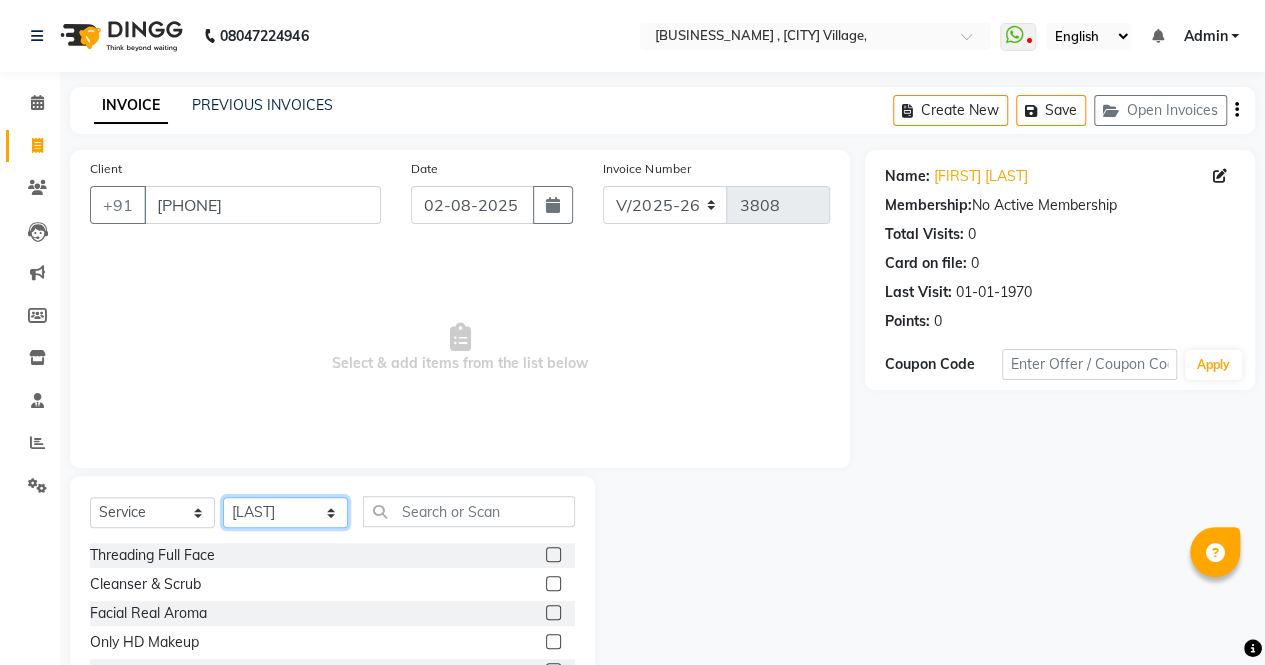 select on "56840" 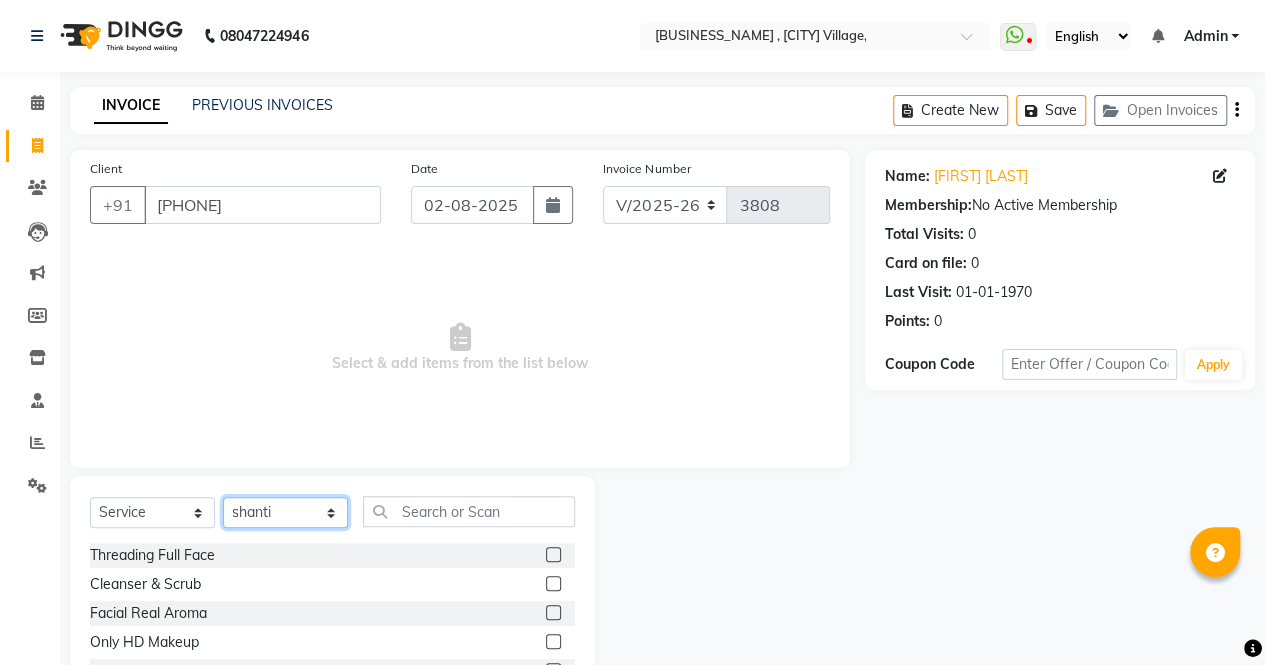 click on "Select Stylist [FIRST] [FIRST] [FIRST] [FIRST] [FIRST] [LAST] [FIRST] [FIRST] [LAST] [FIRST] [FIRST] [FIRST] [FIRST] [FIRST]" 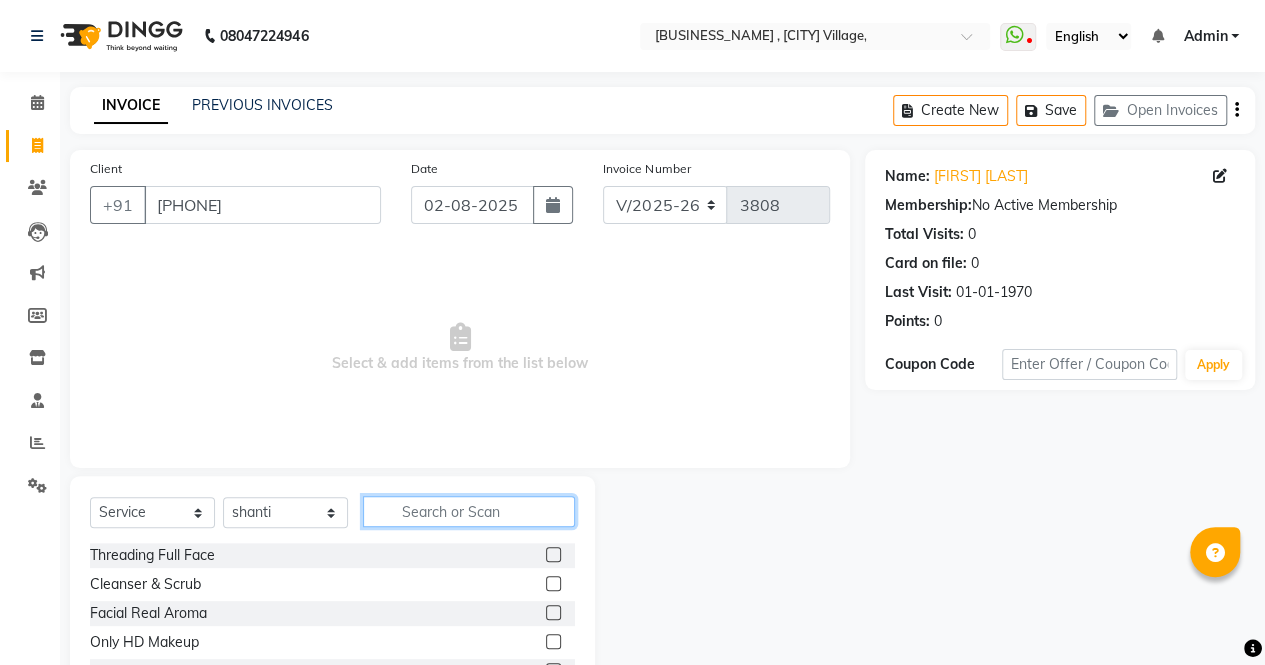 click 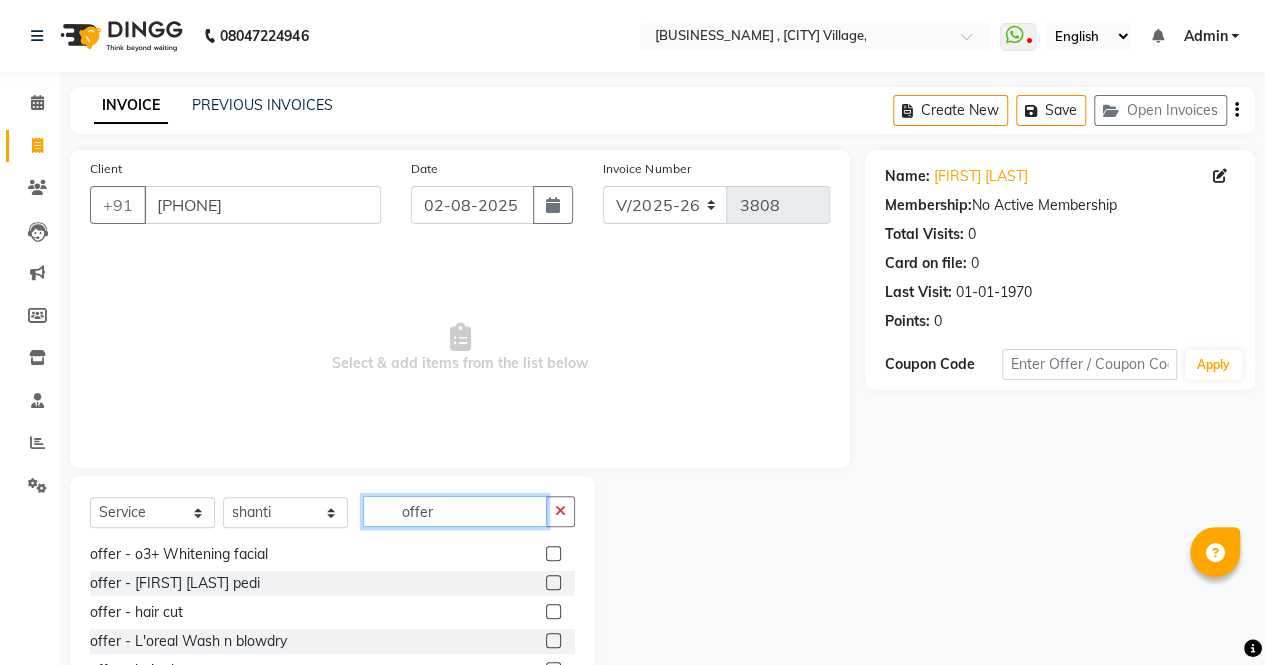 scroll, scrollTop: 350, scrollLeft: 0, axis: vertical 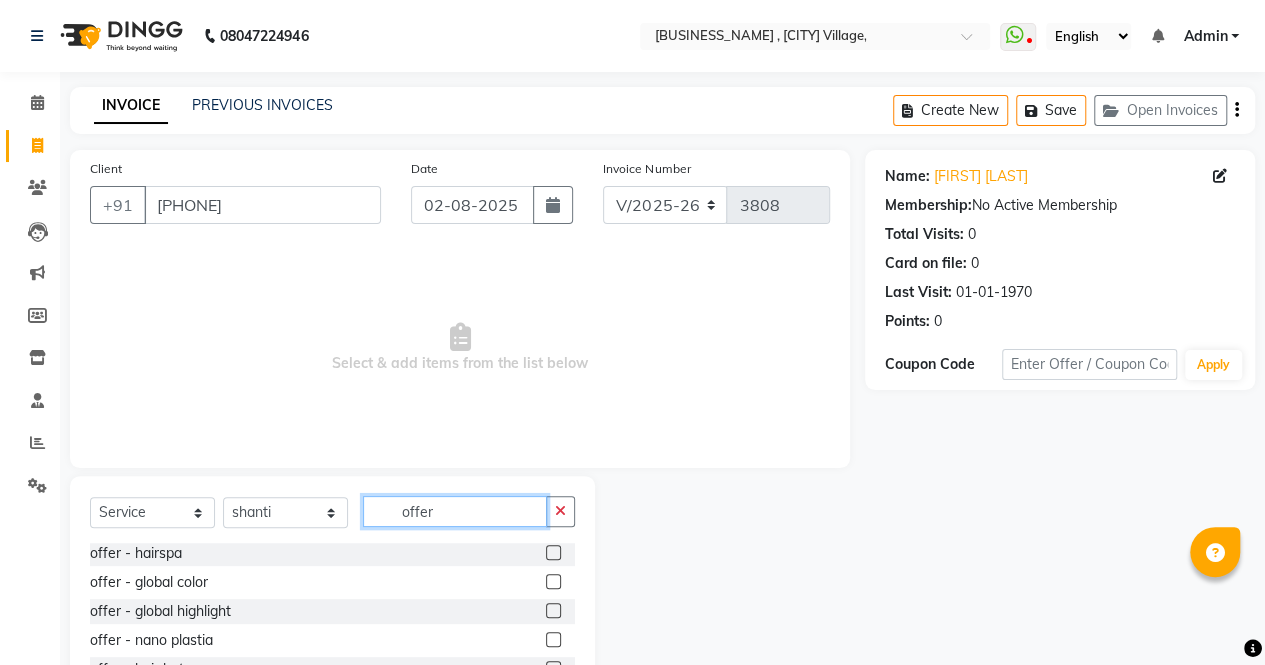 type on "offer" 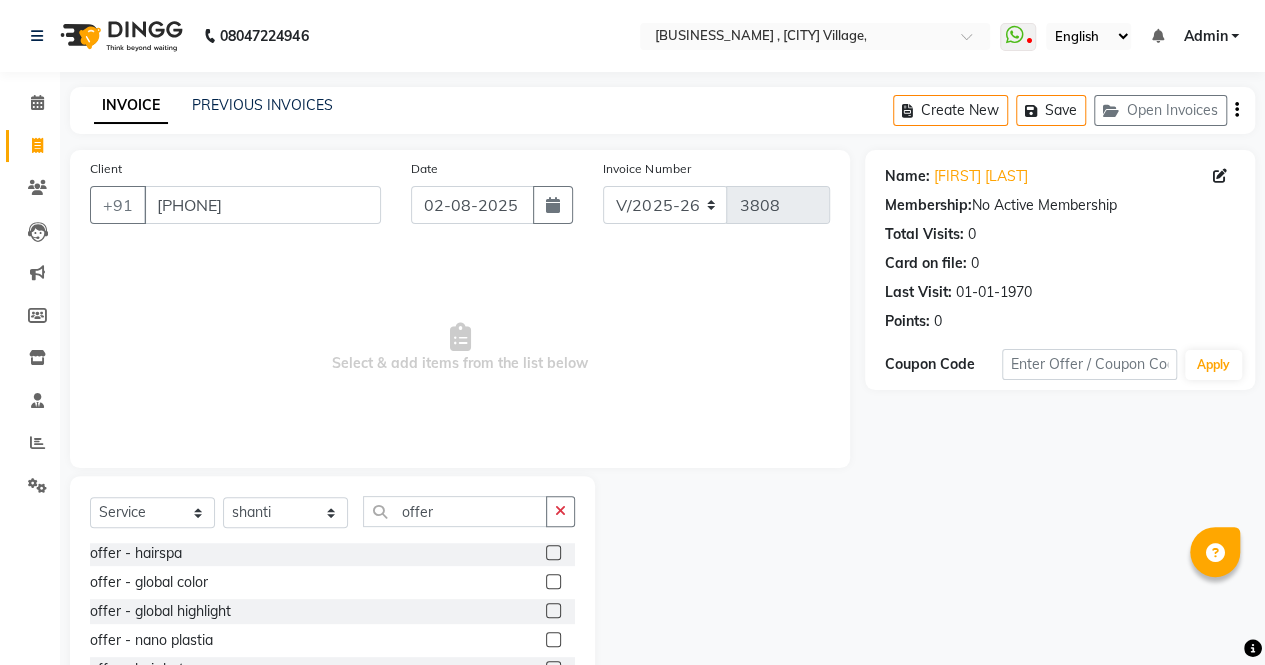 click 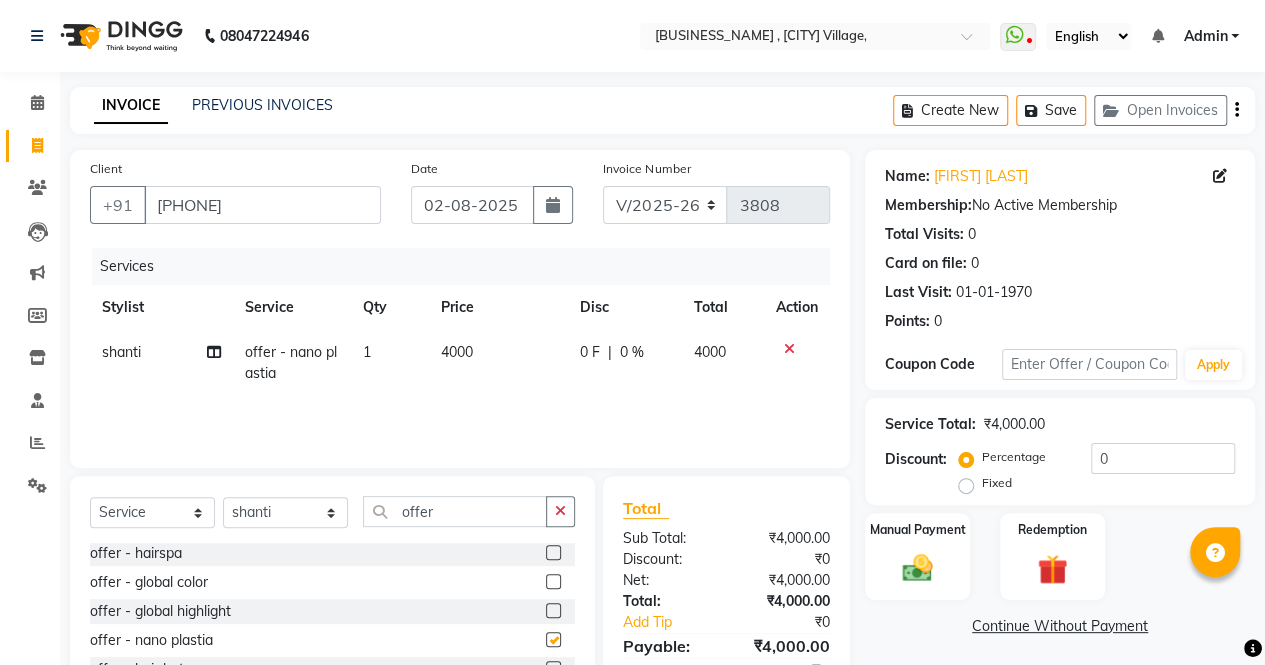 checkbox on "false" 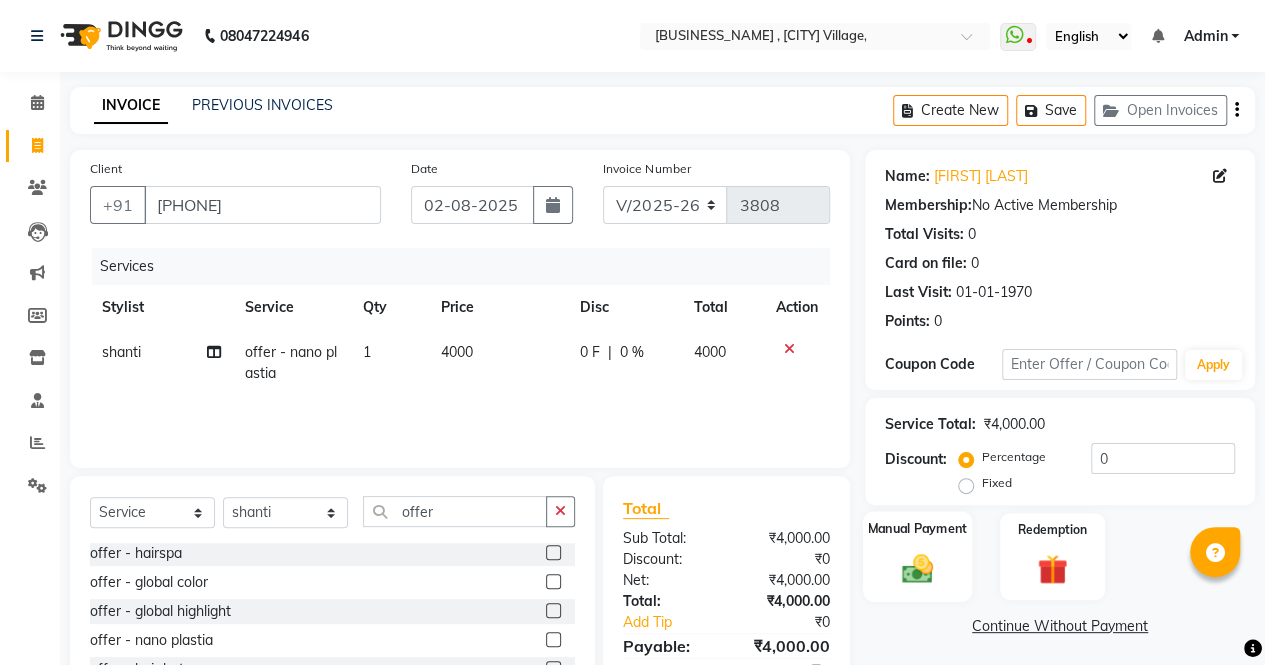 click 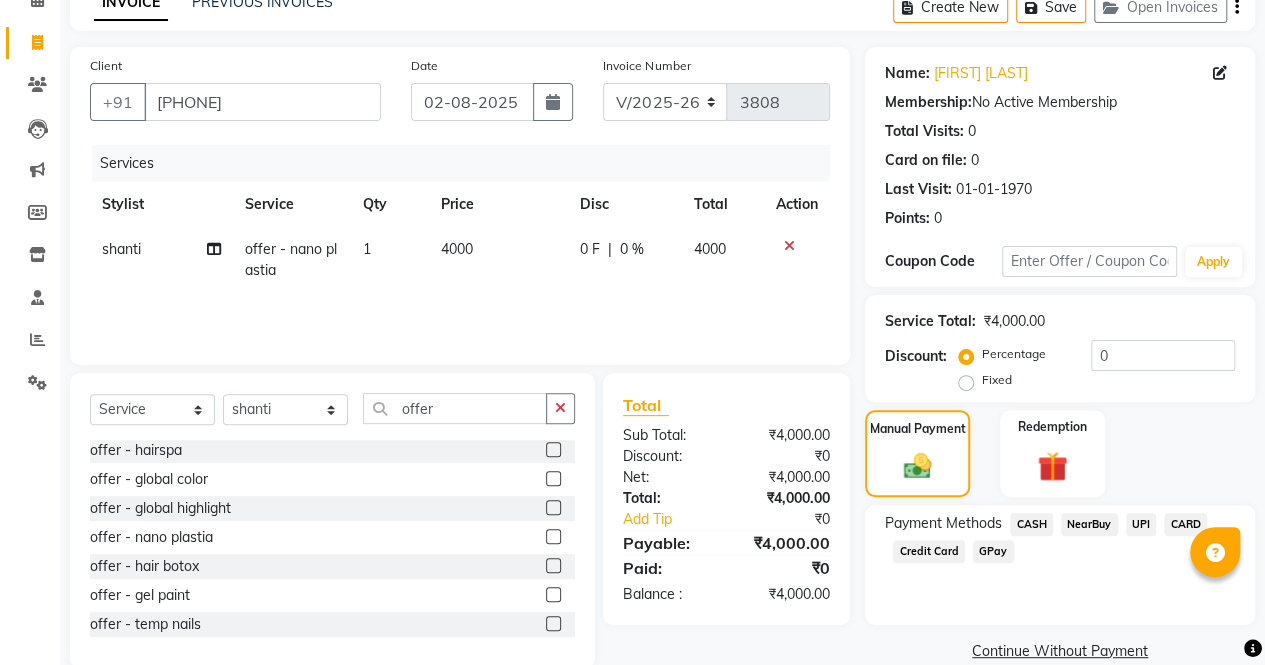 scroll, scrollTop: 135, scrollLeft: 0, axis: vertical 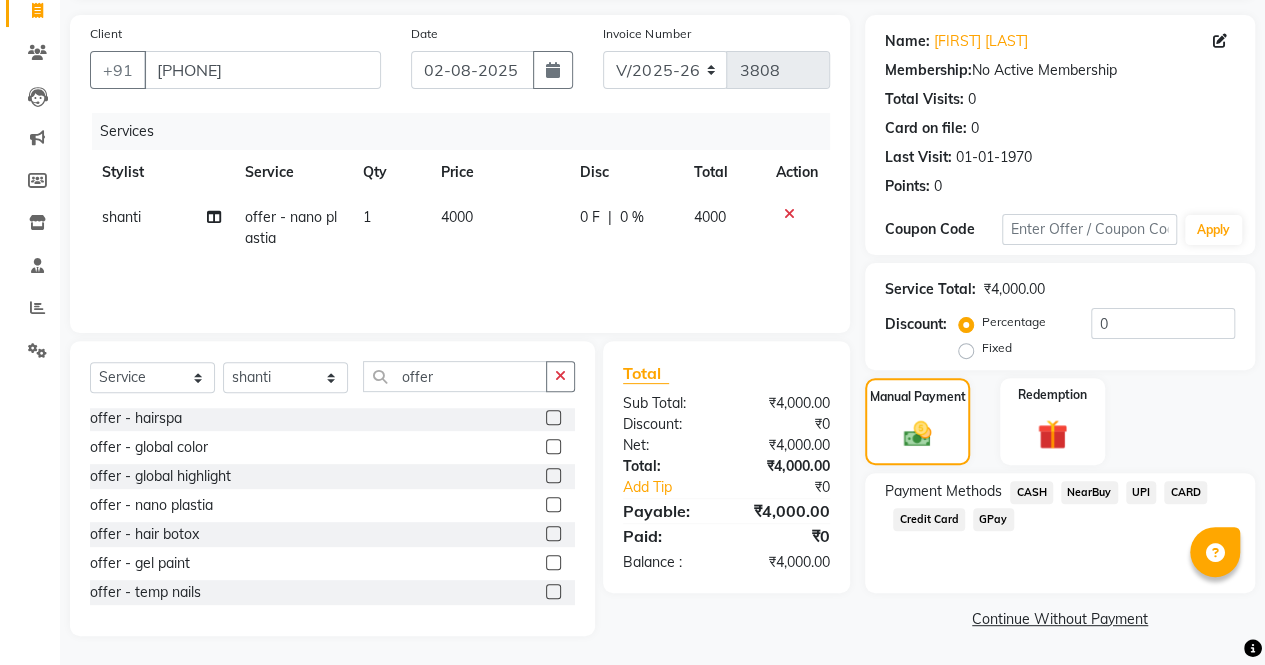 click on "CASH" 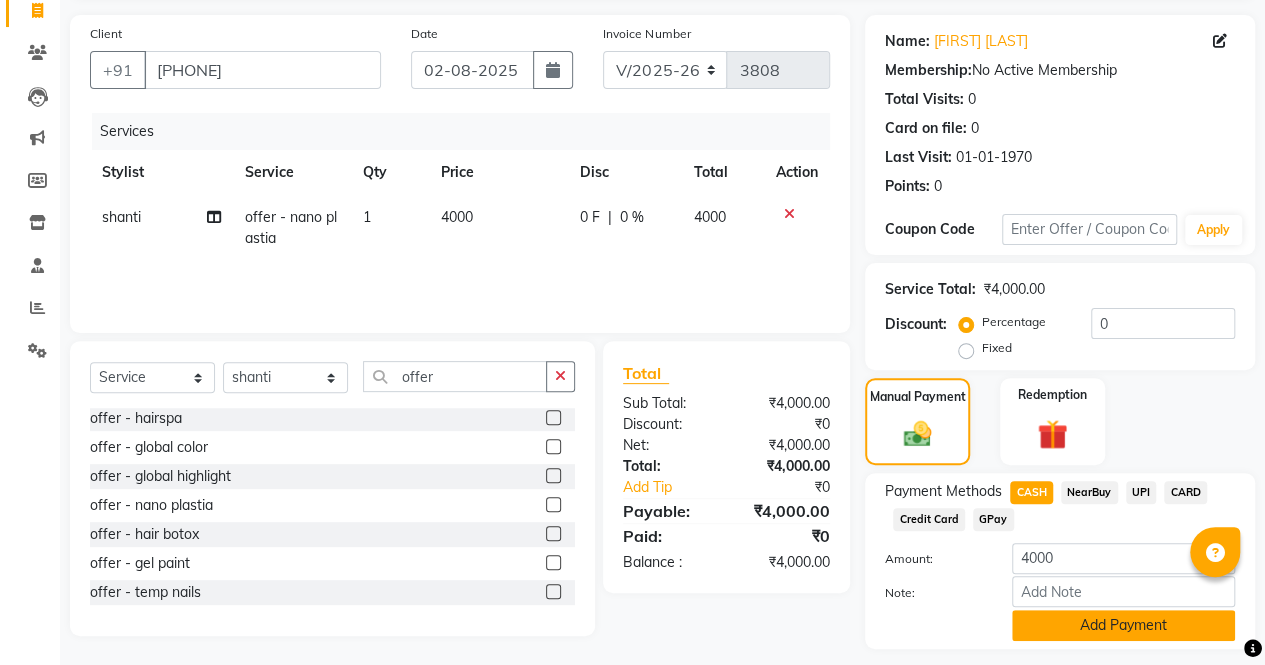 click on "Add Payment" 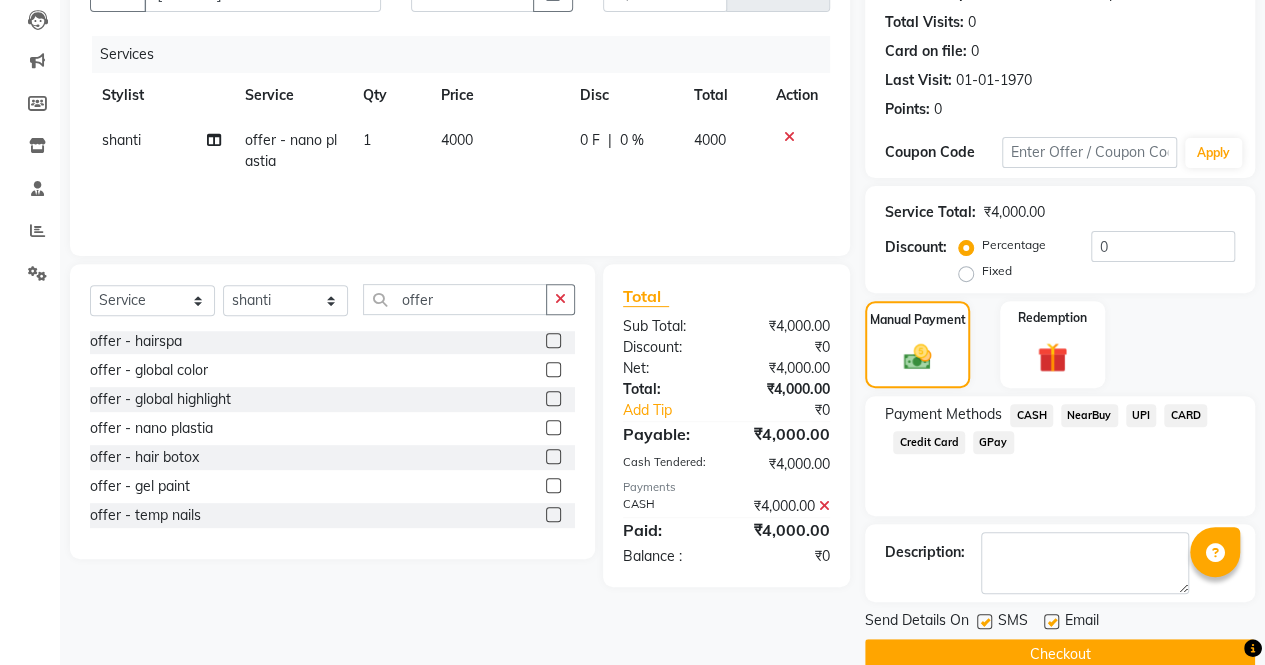 scroll, scrollTop: 244, scrollLeft: 0, axis: vertical 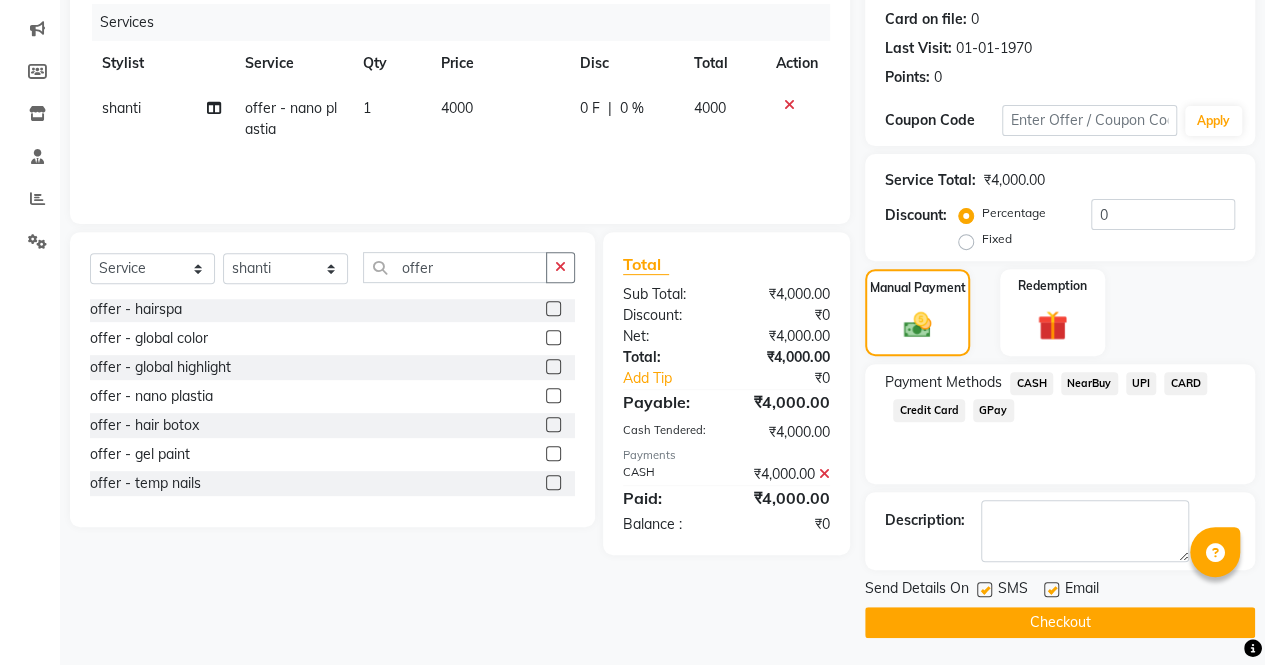 click on "Checkout" 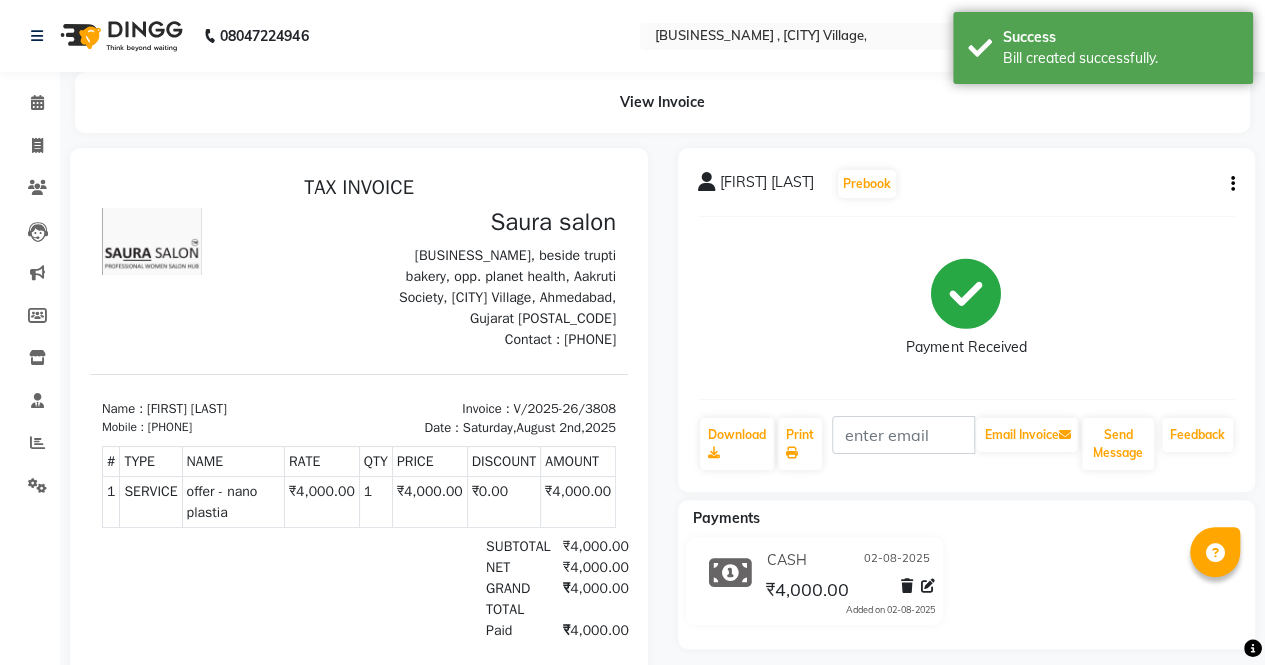 scroll, scrollTop: 0, scrollLeft: 0, axis: both 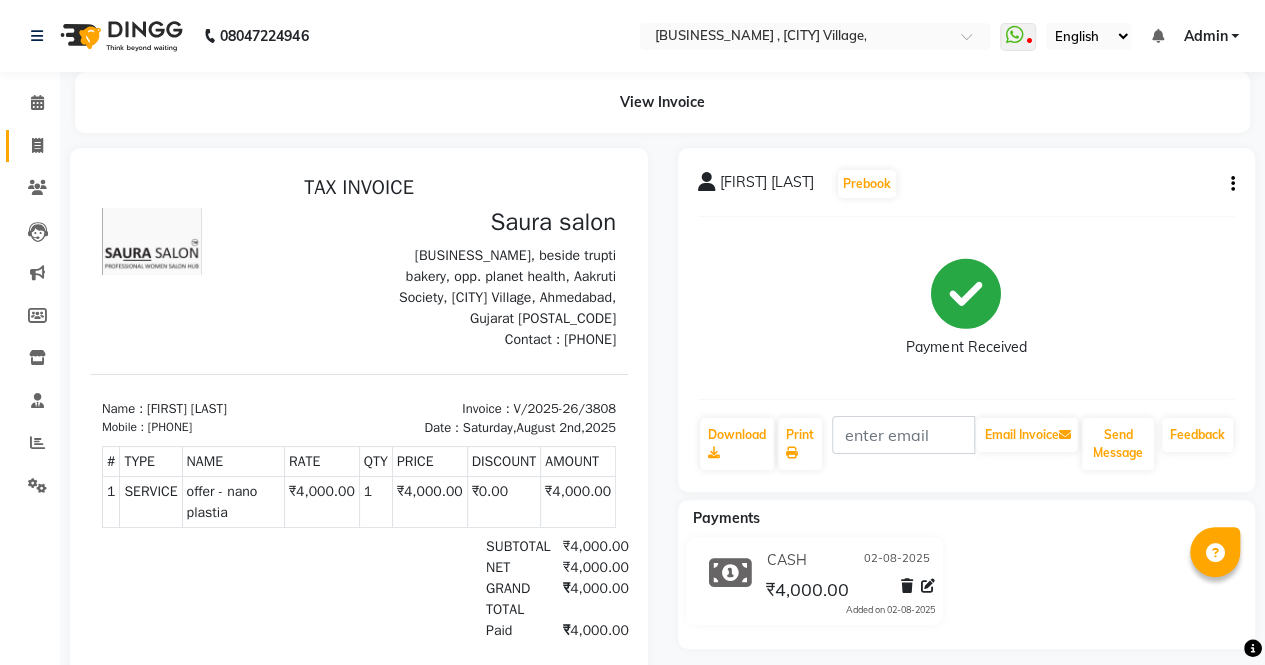 click on "Invoice" 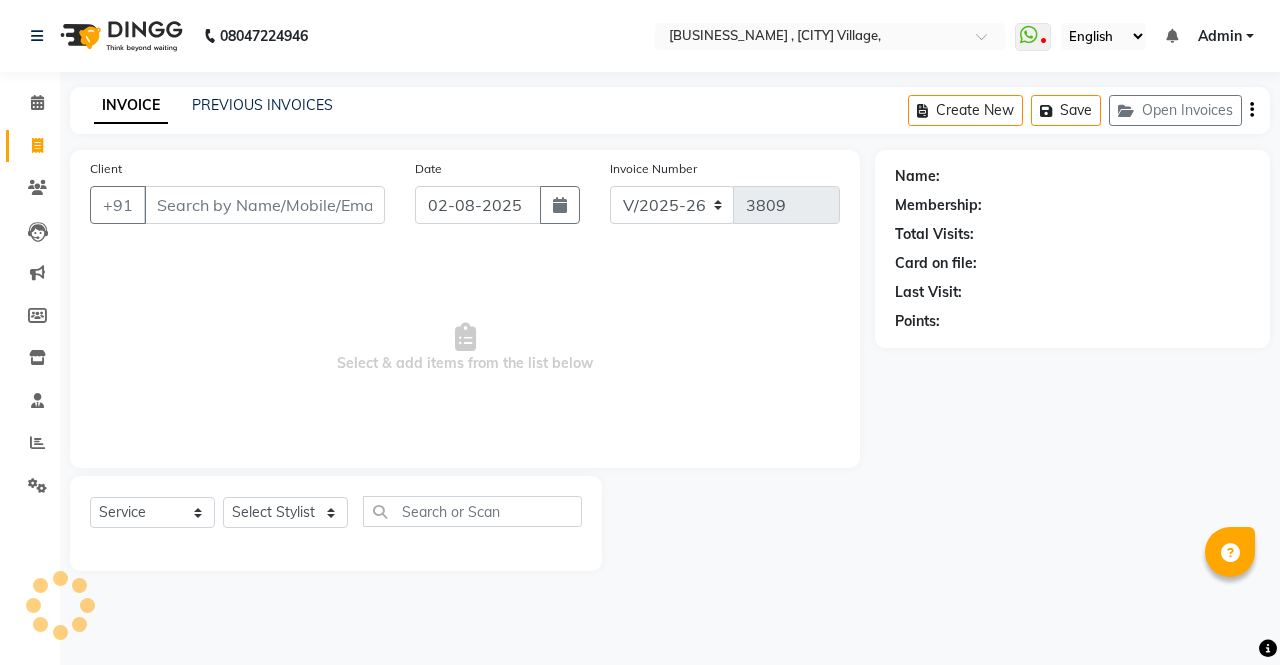 select on "57428" 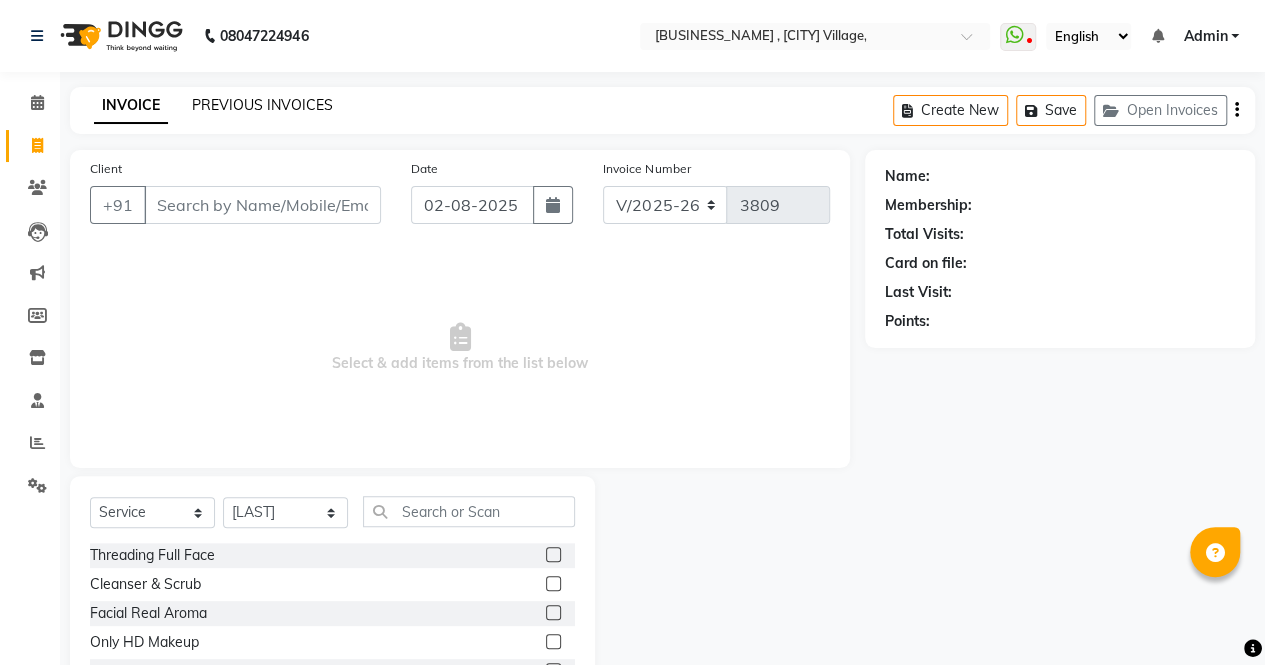 click on "INVOICE PREVIOUS INVOICES Create New   Save   Open Invoices" 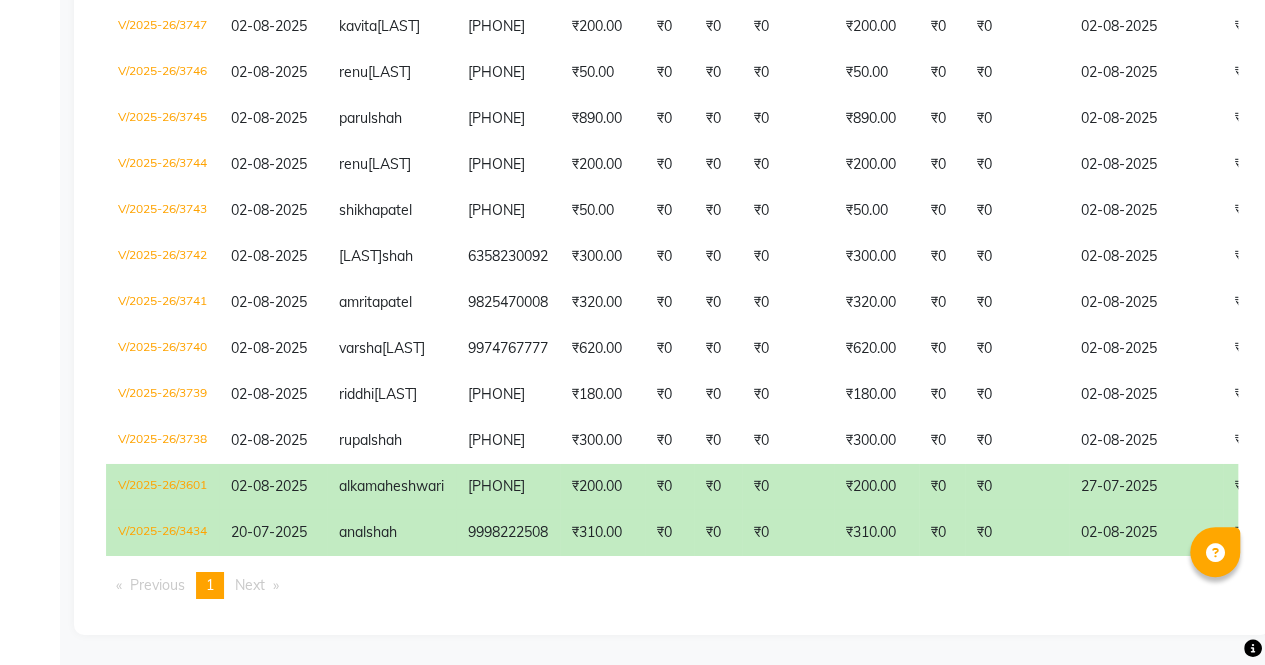 scroll, scrollTop: 3998, scrollLeft: 0, axis: vertical 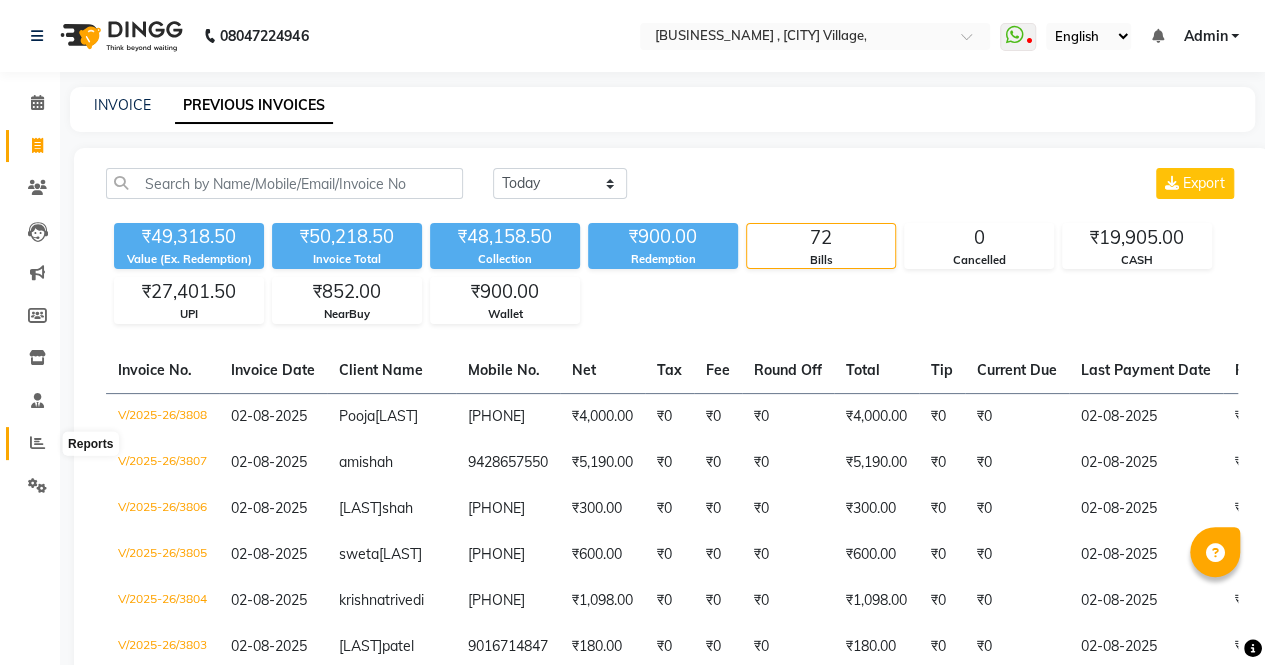 click 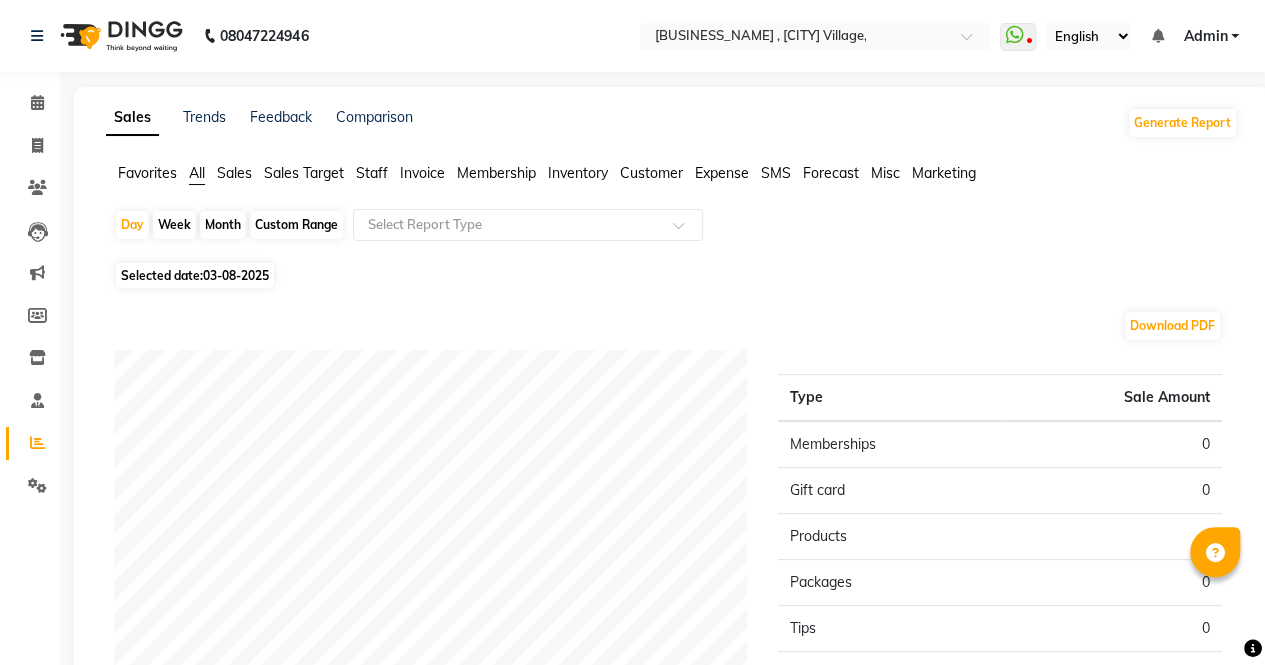 click on "Staff" 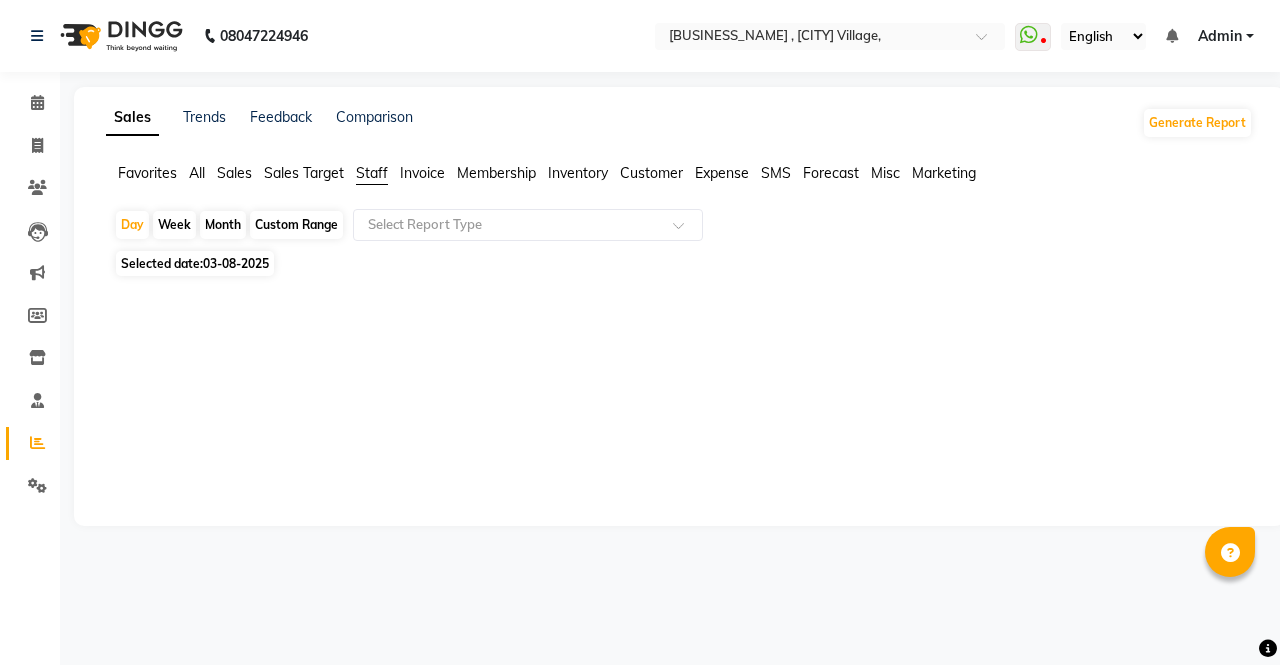 click on "Month" 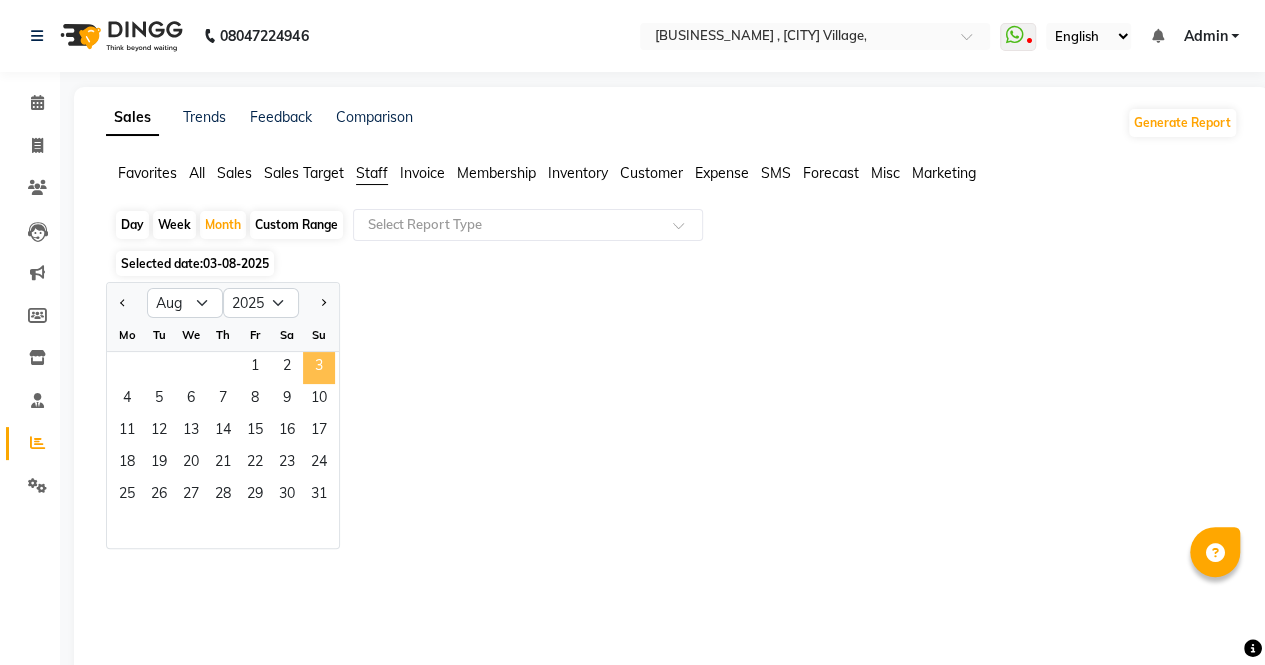 click on "3" 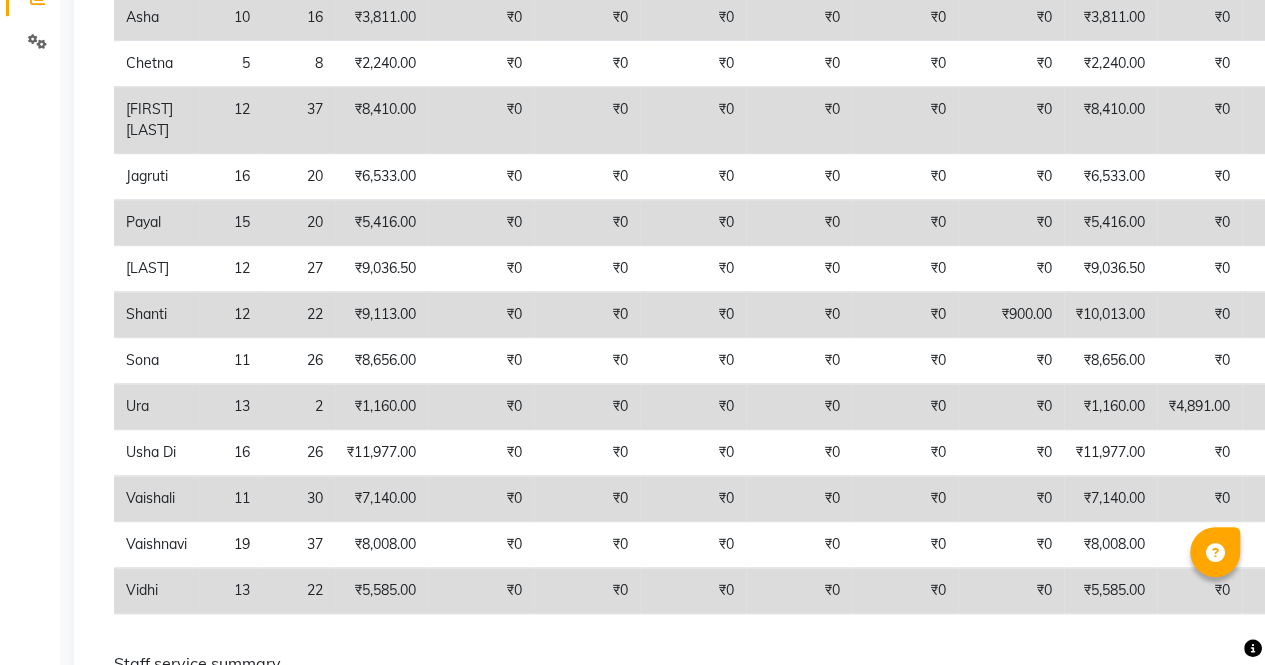 scroll, scrollTop: 480, scrollLeft: 0, axis: vertical 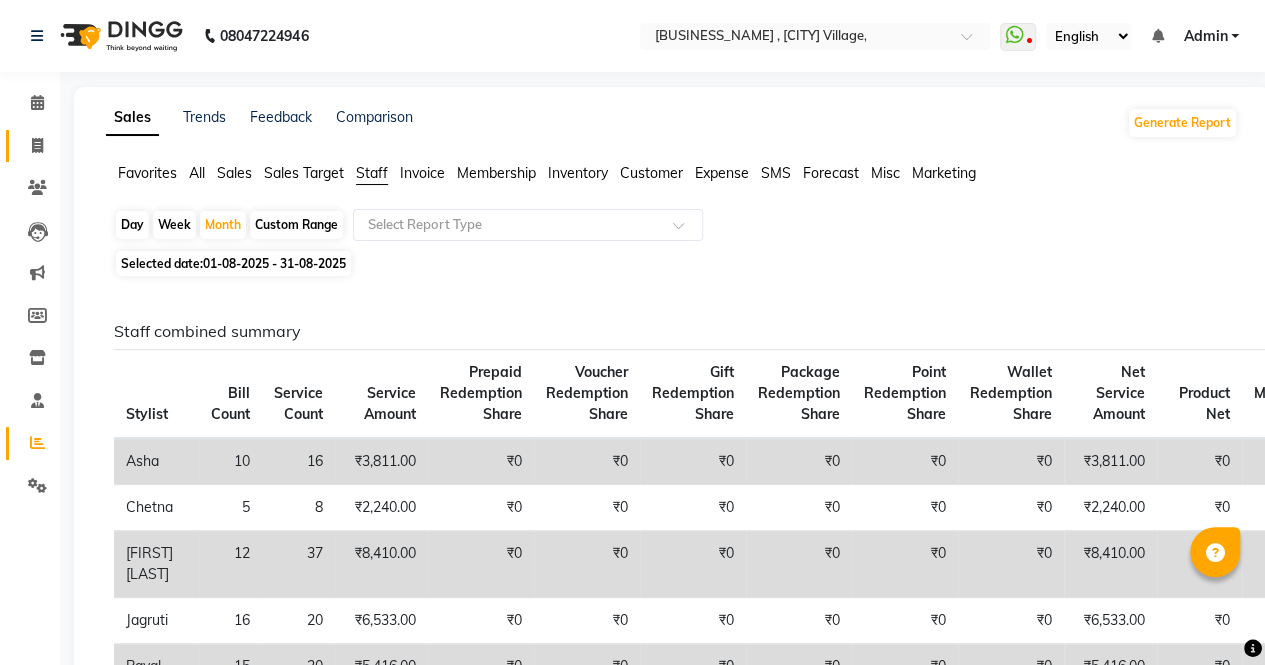 click on "Invoice" 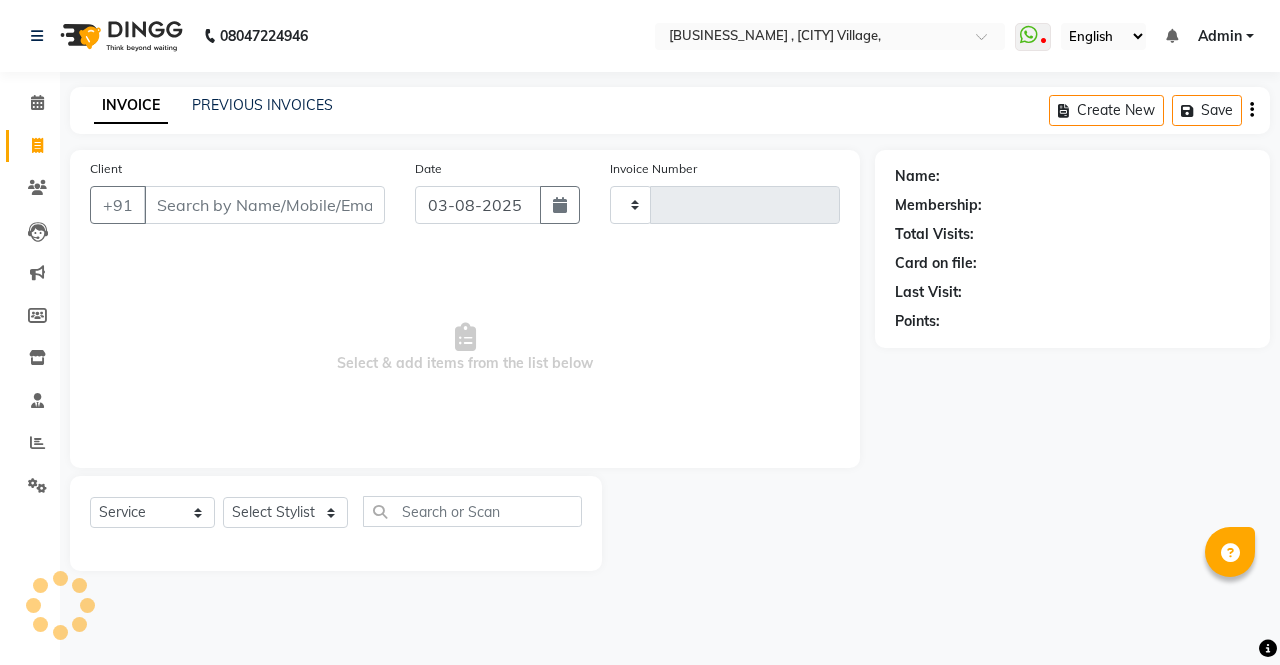 type on "3809" 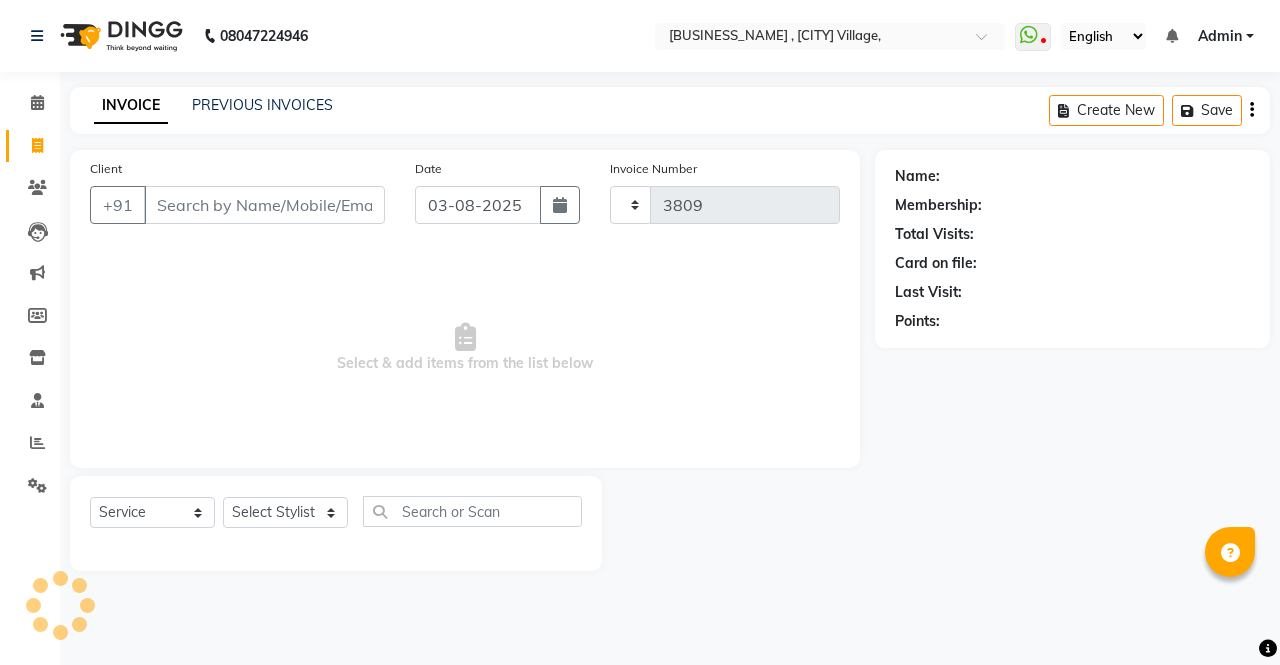 select on "6963" 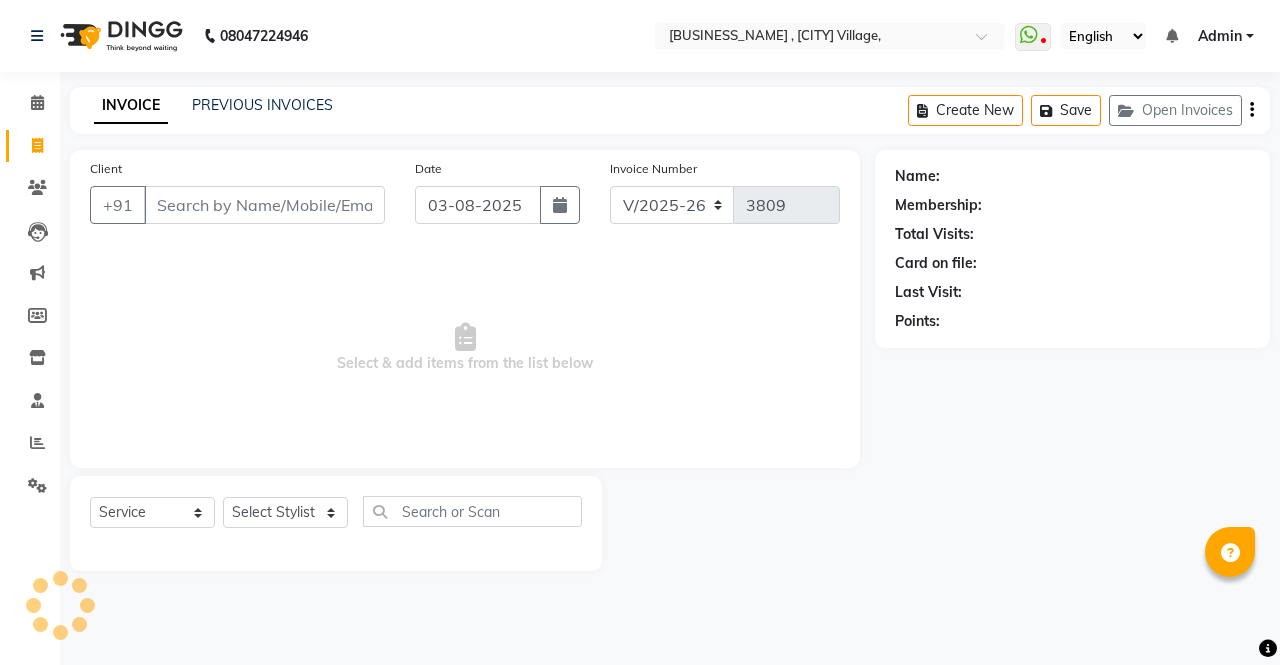 select on "57428" 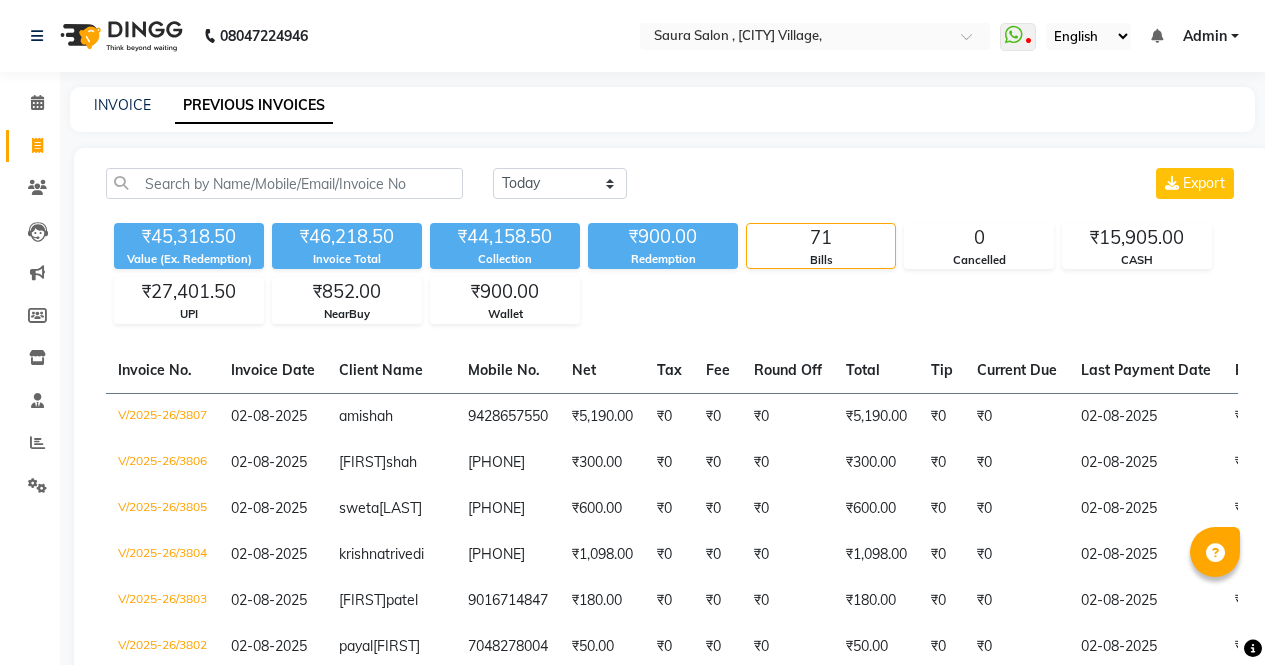 scroll, scrollTop: 0, scrollLeft: 0, axis: both 